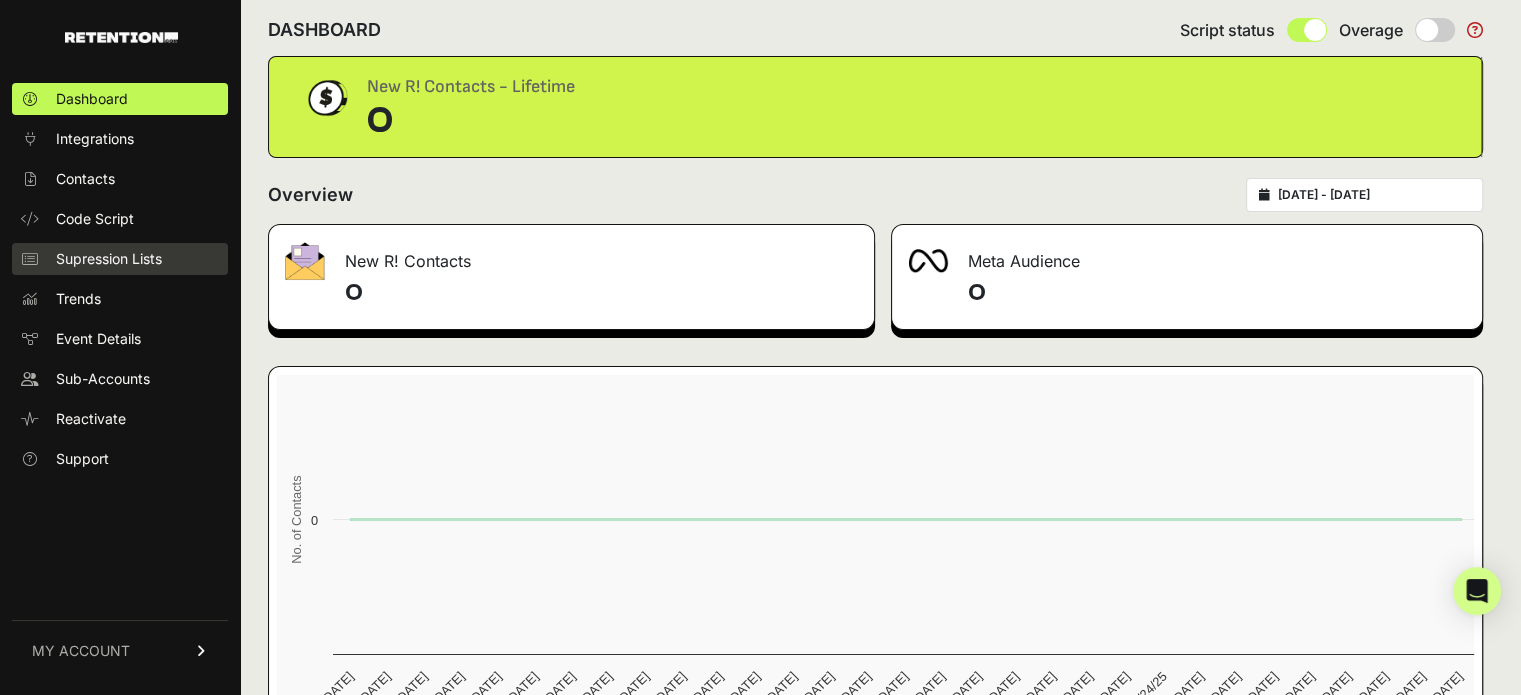 scroll, scrollTop: 0, scrollLeft: 0, axis: both 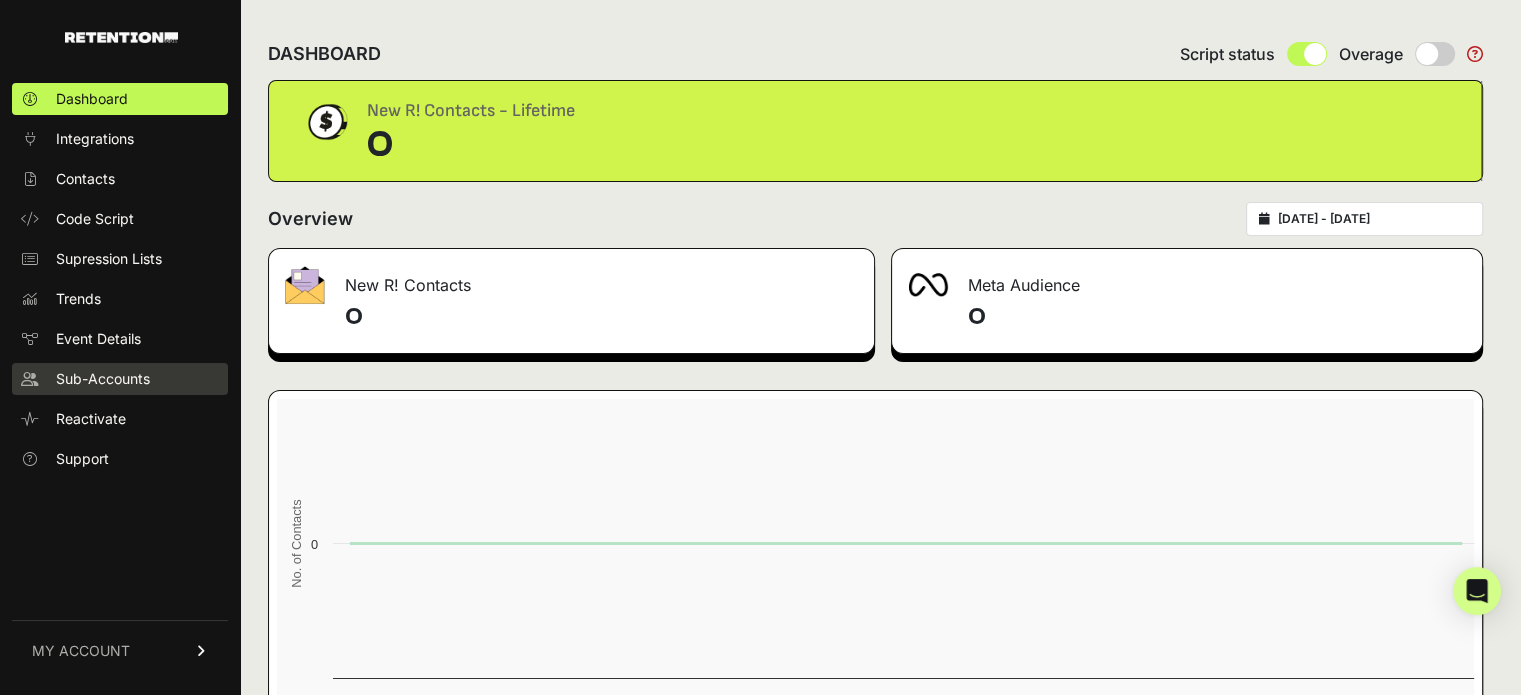 click on "Sub-Accounts" at bounding box center (103, 379) 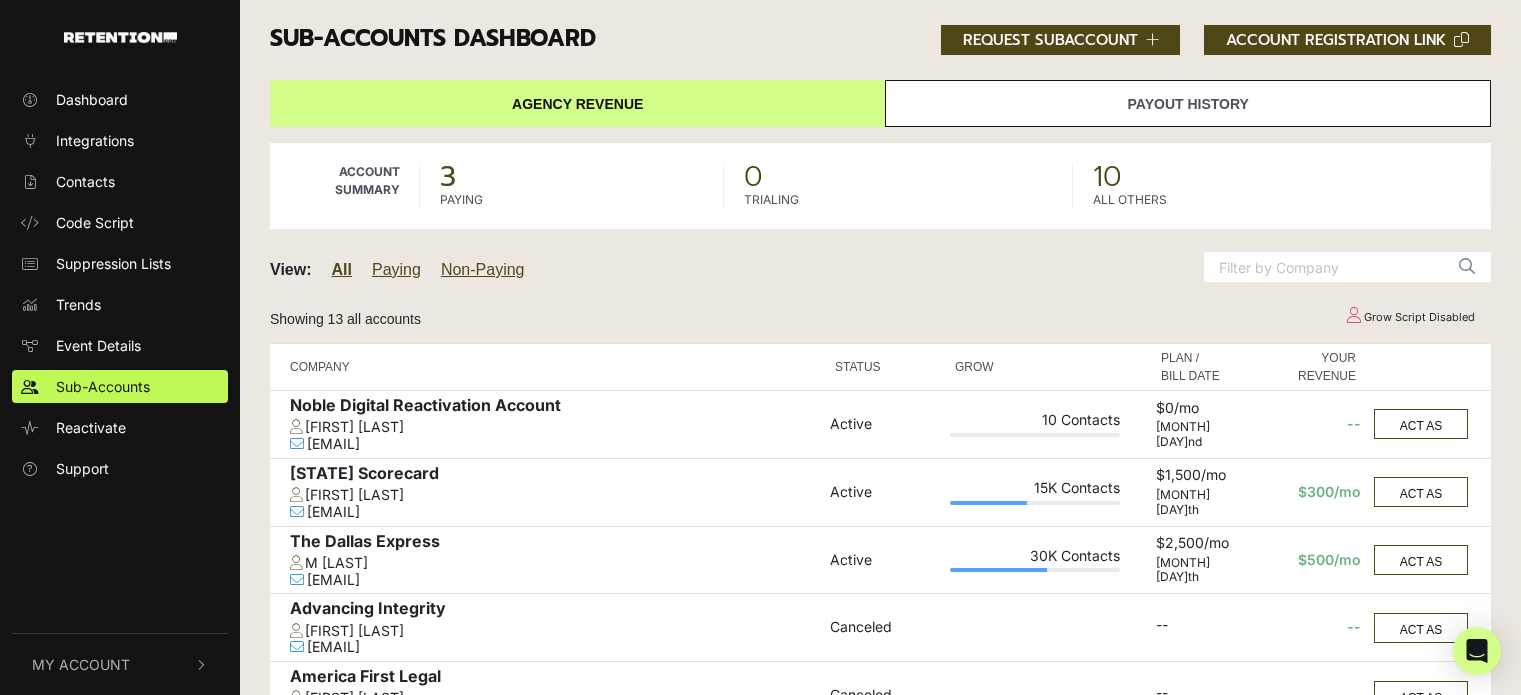 scroll, scrollTop: 0, scrollLeft: 0, axis: both 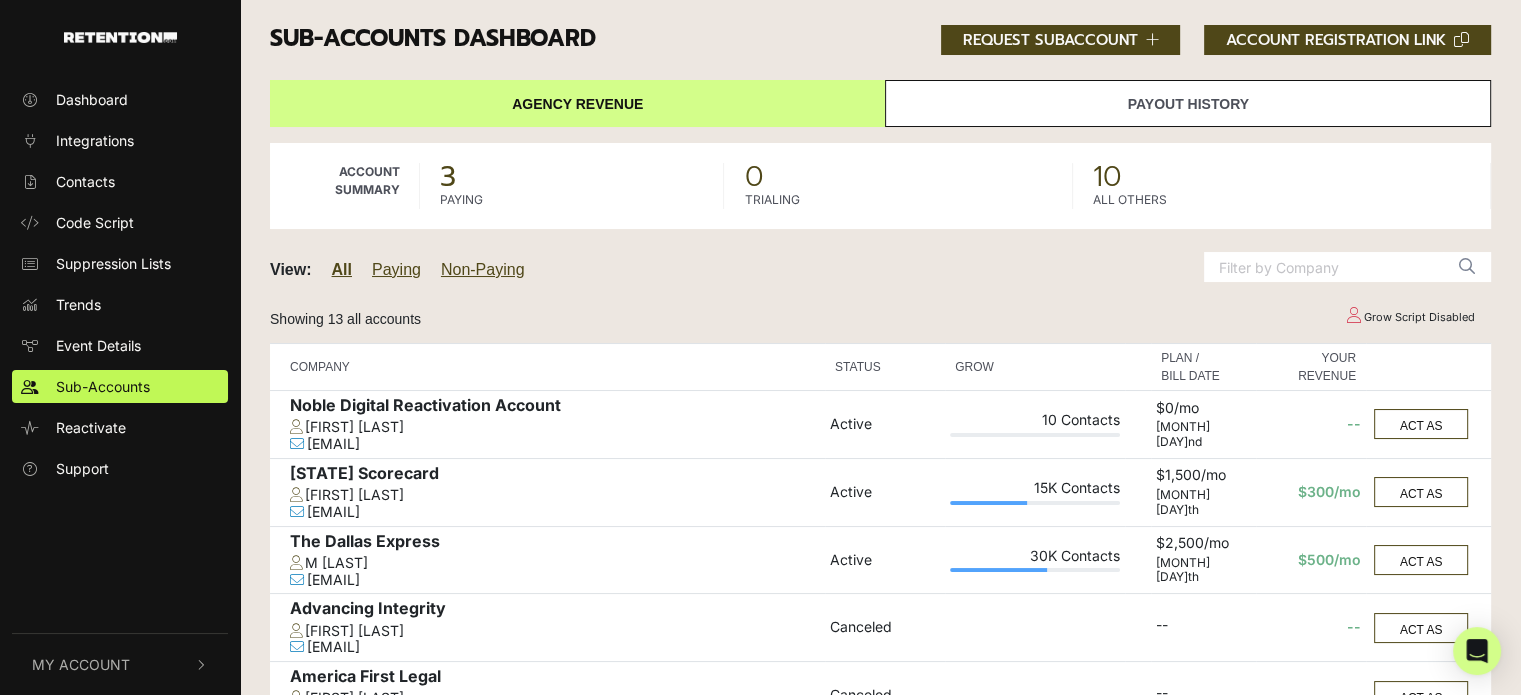 click on "Payout History" at bounding box center [1188, 103] 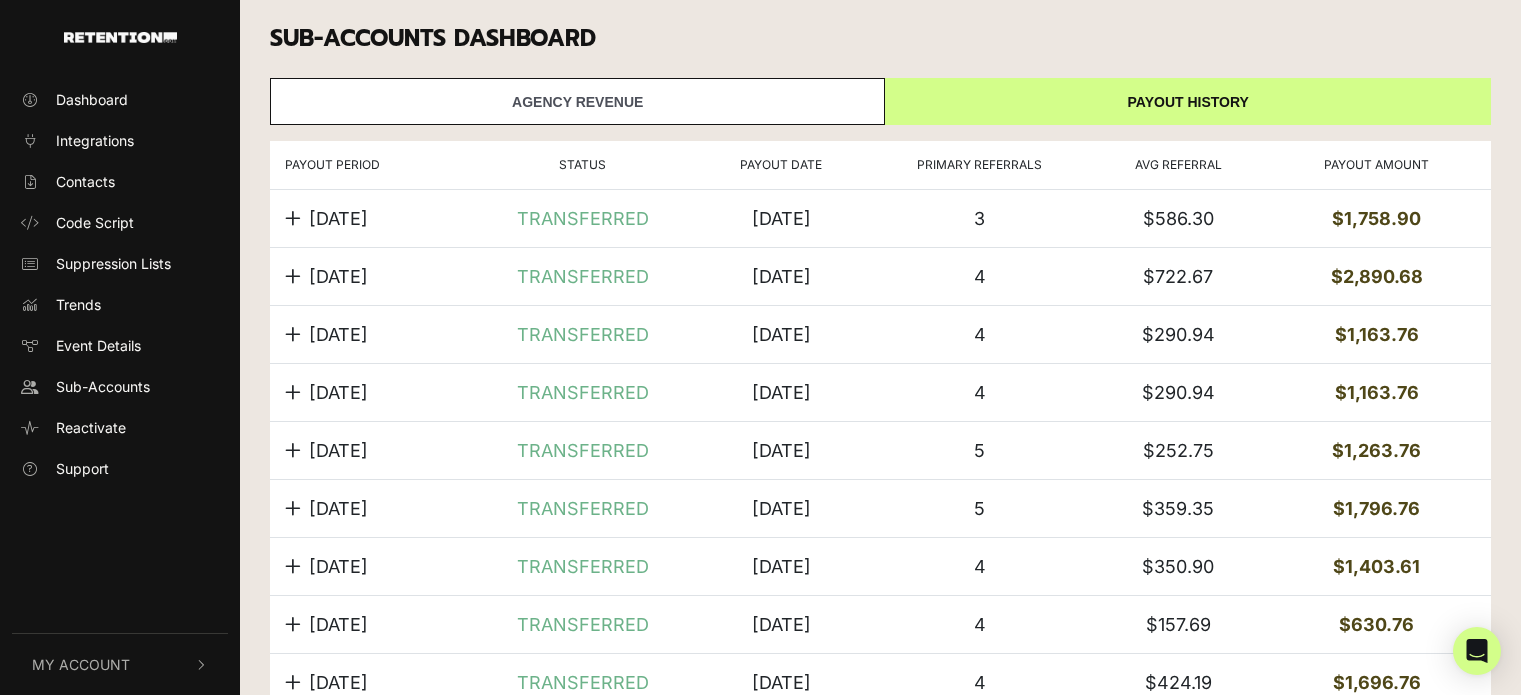 scroll, scrollTop: 0, scrollLeft: 0, axis: both 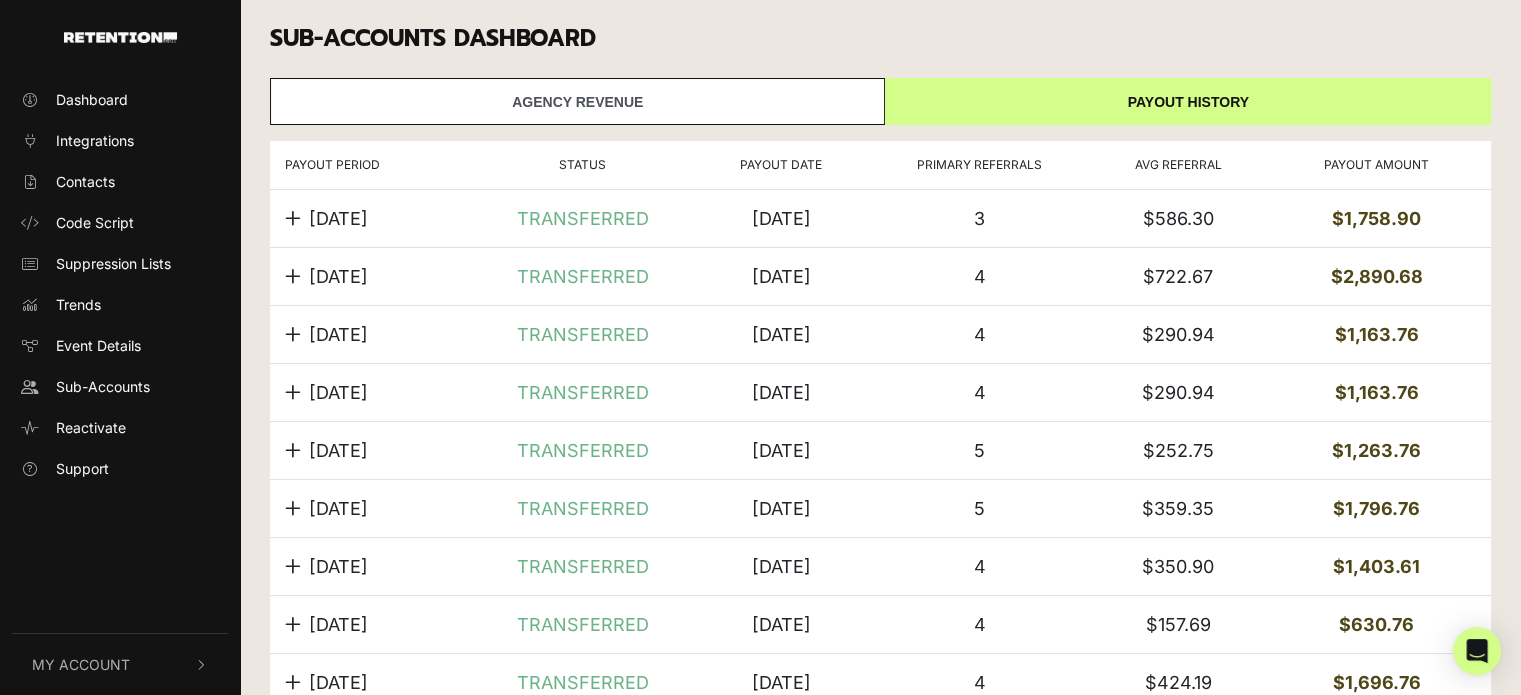 click at bounding box center [293, 218] 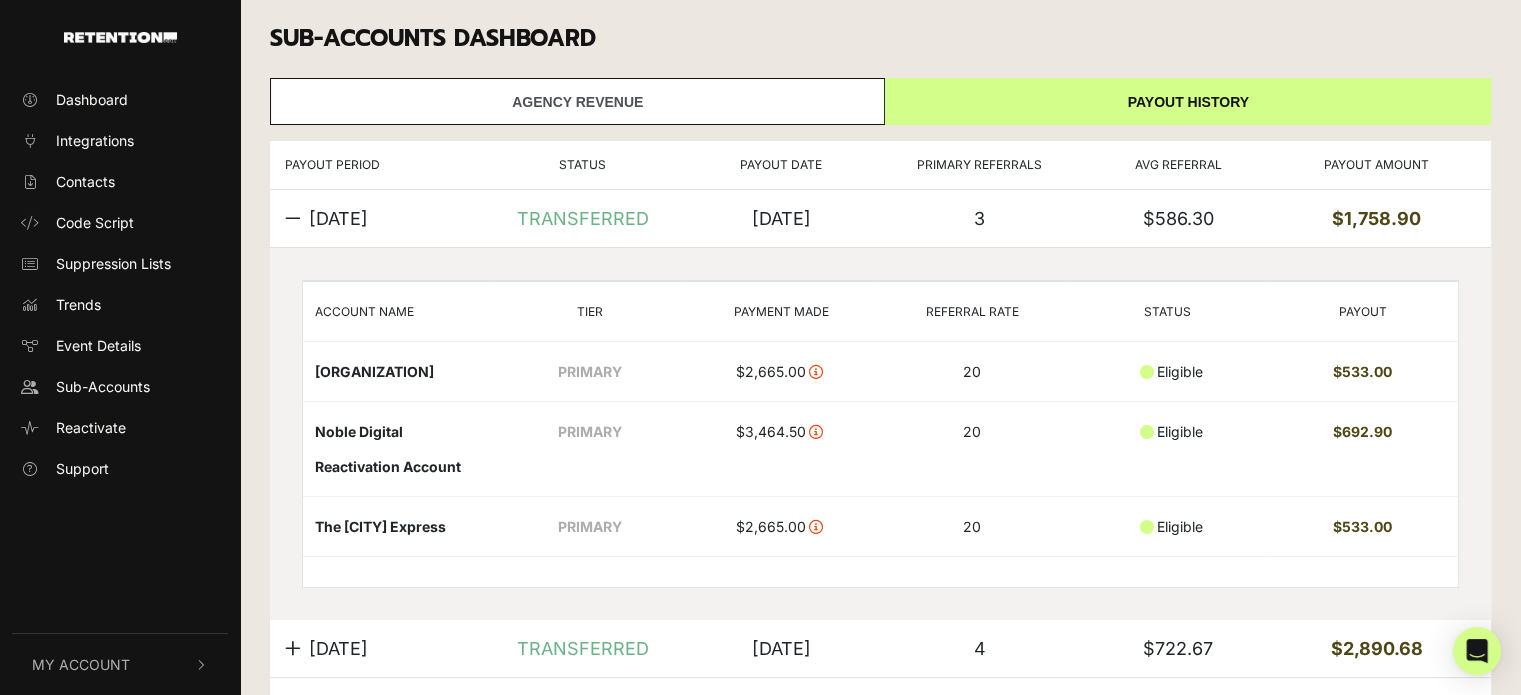 click at bounding box center [293, 218] 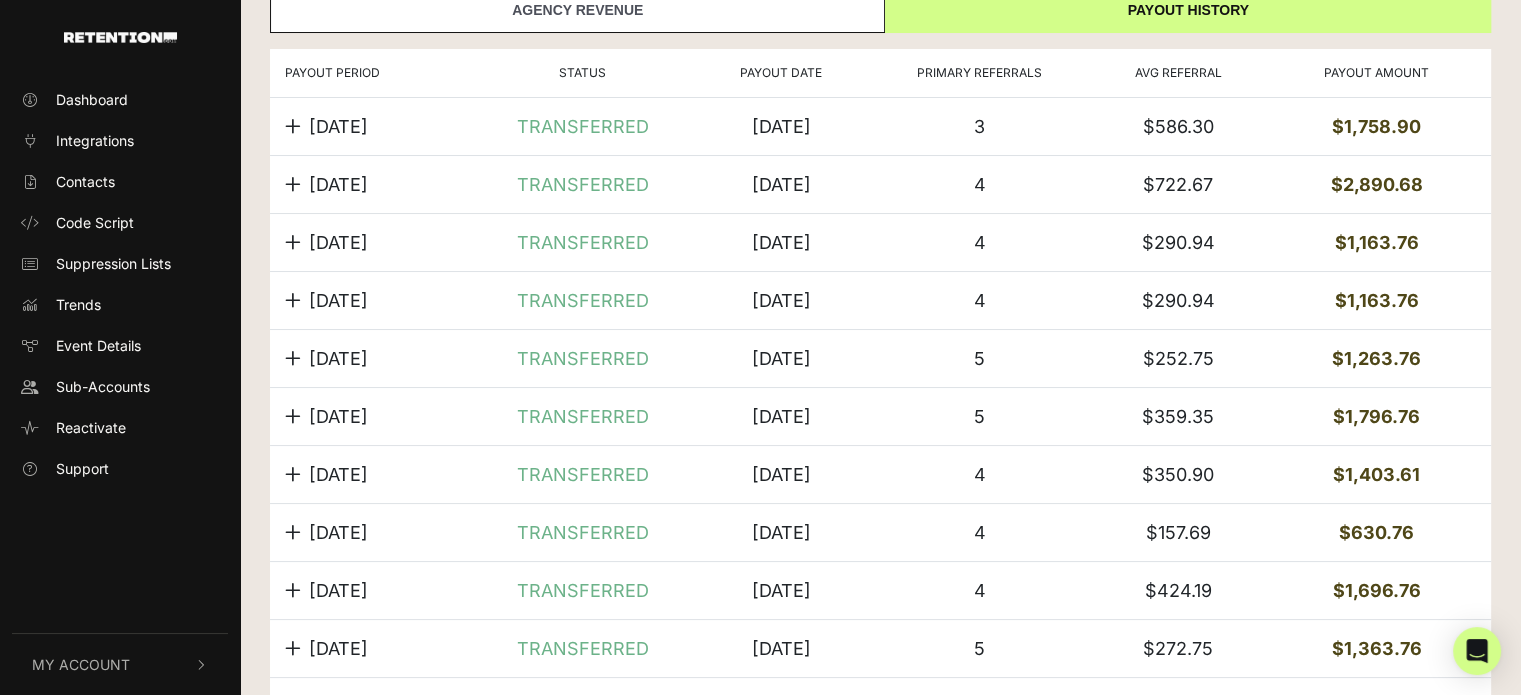 scroll, scrollTop: 100, scrollLeft: 0, axis: vertical 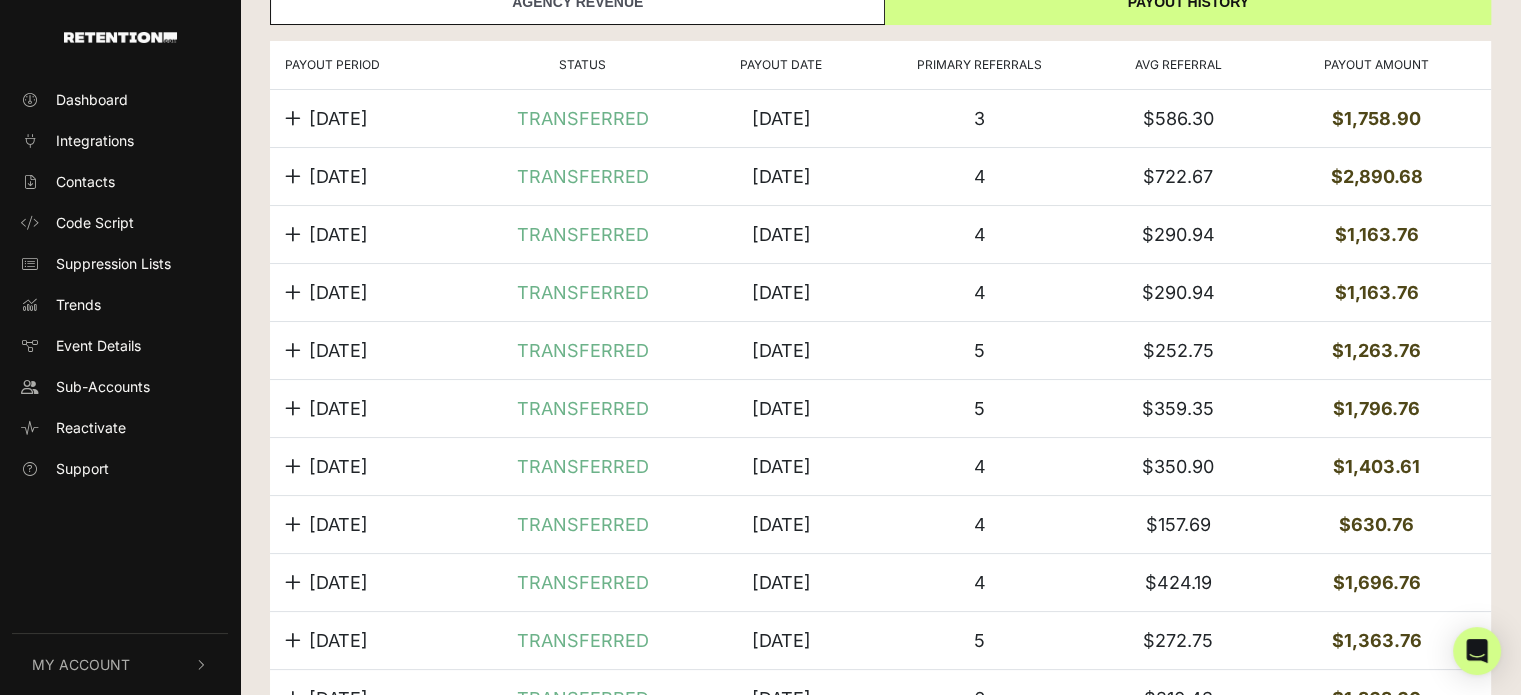 click at bounding box center [293, 176] 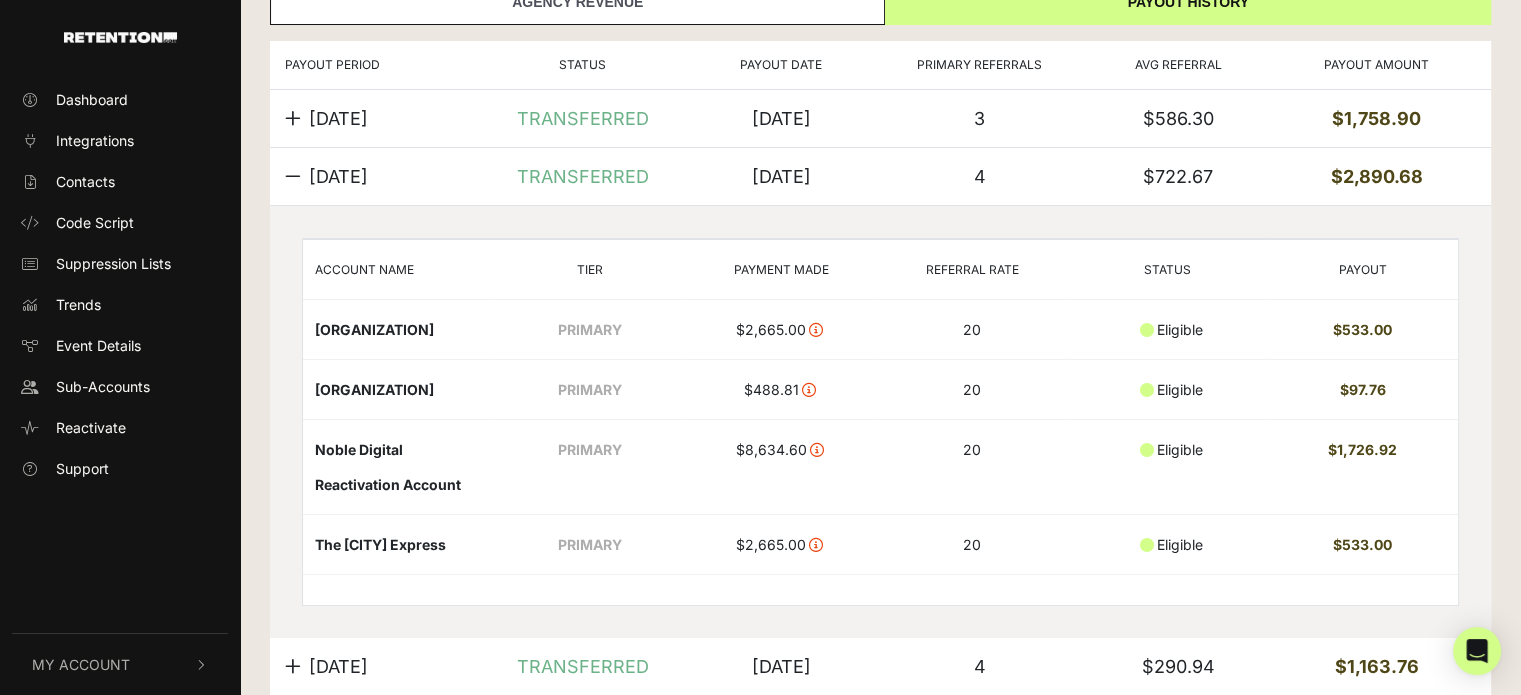 click at bounding box center [293, 176] 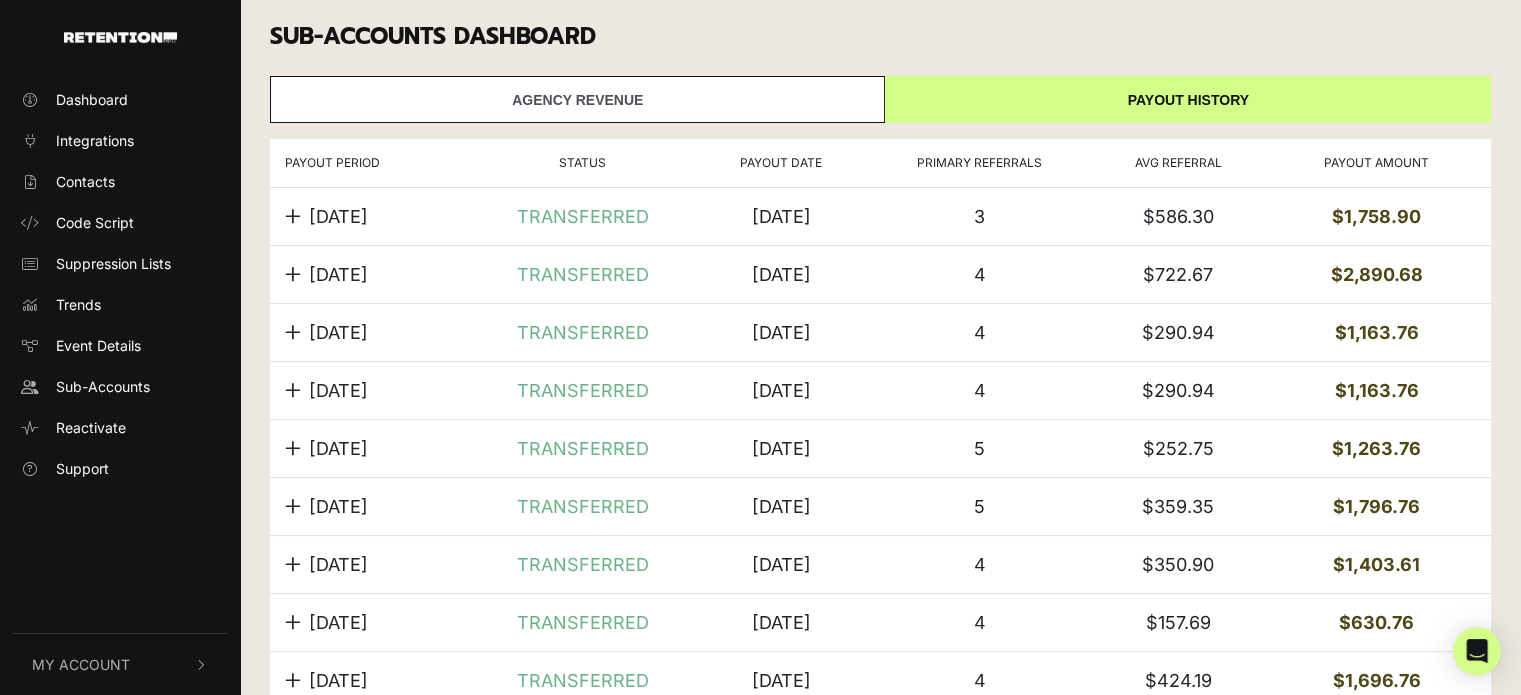 scroll, scrollTop: 0, scrollLeft: 0, axis: both 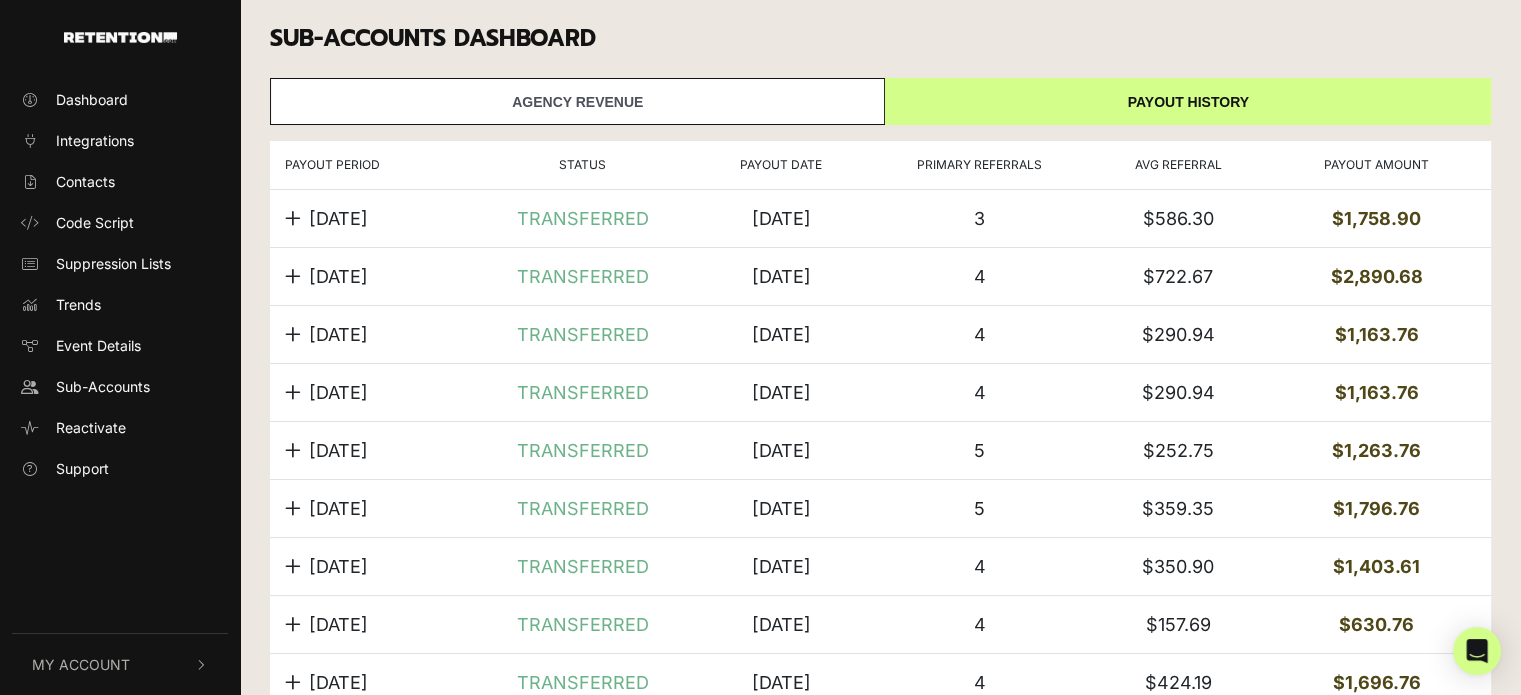 click on "Agency Revenue" at bounding box center (577, 101) 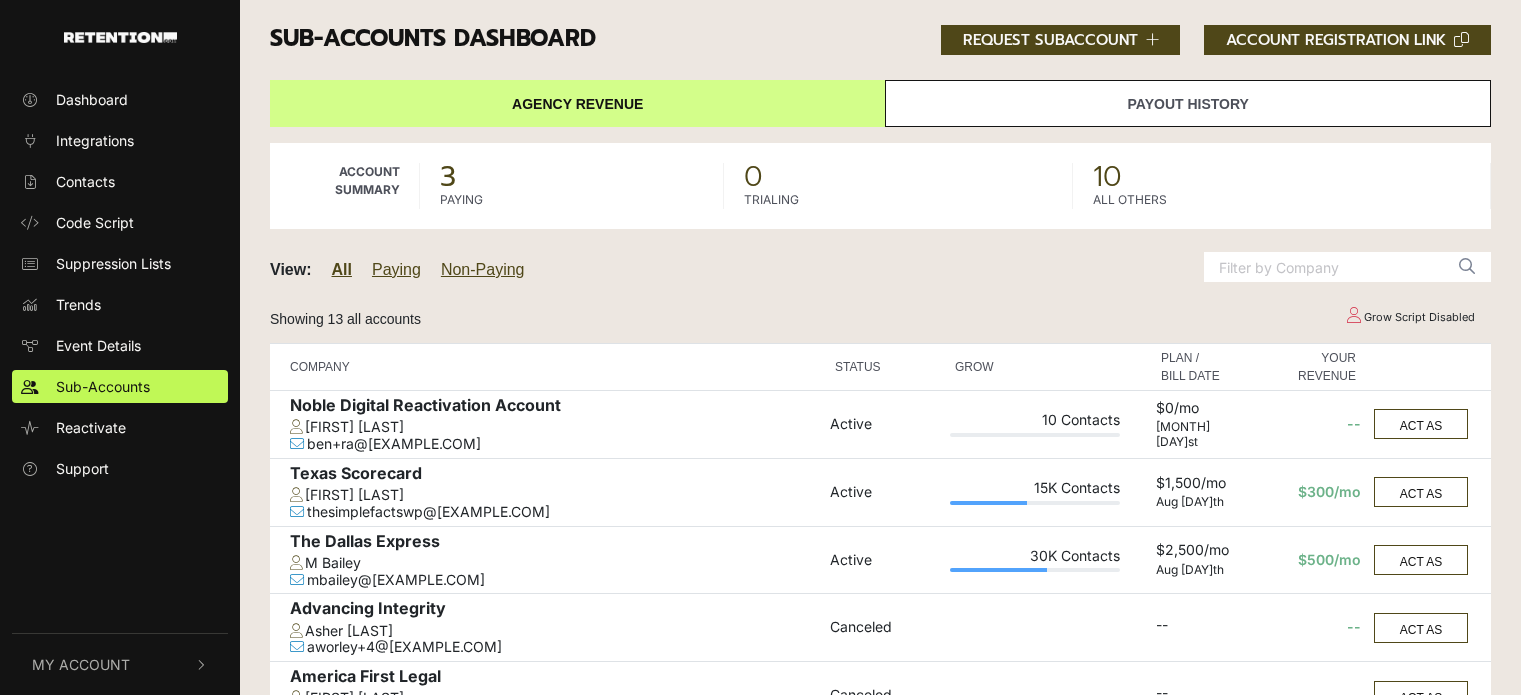 scroll, scrollTop: 0, scrollLeft: 0, axis: both 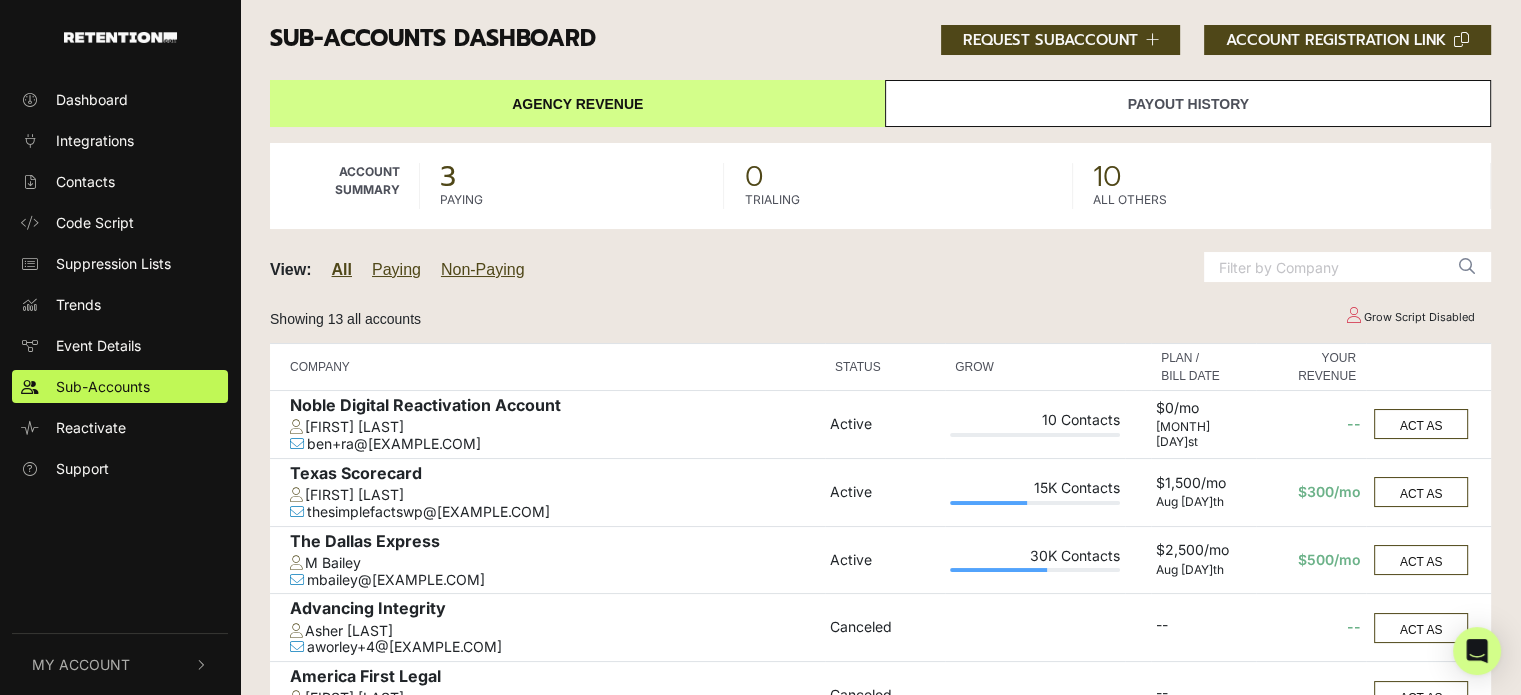 click on "Payout History" at bounding box center (1188, 103) 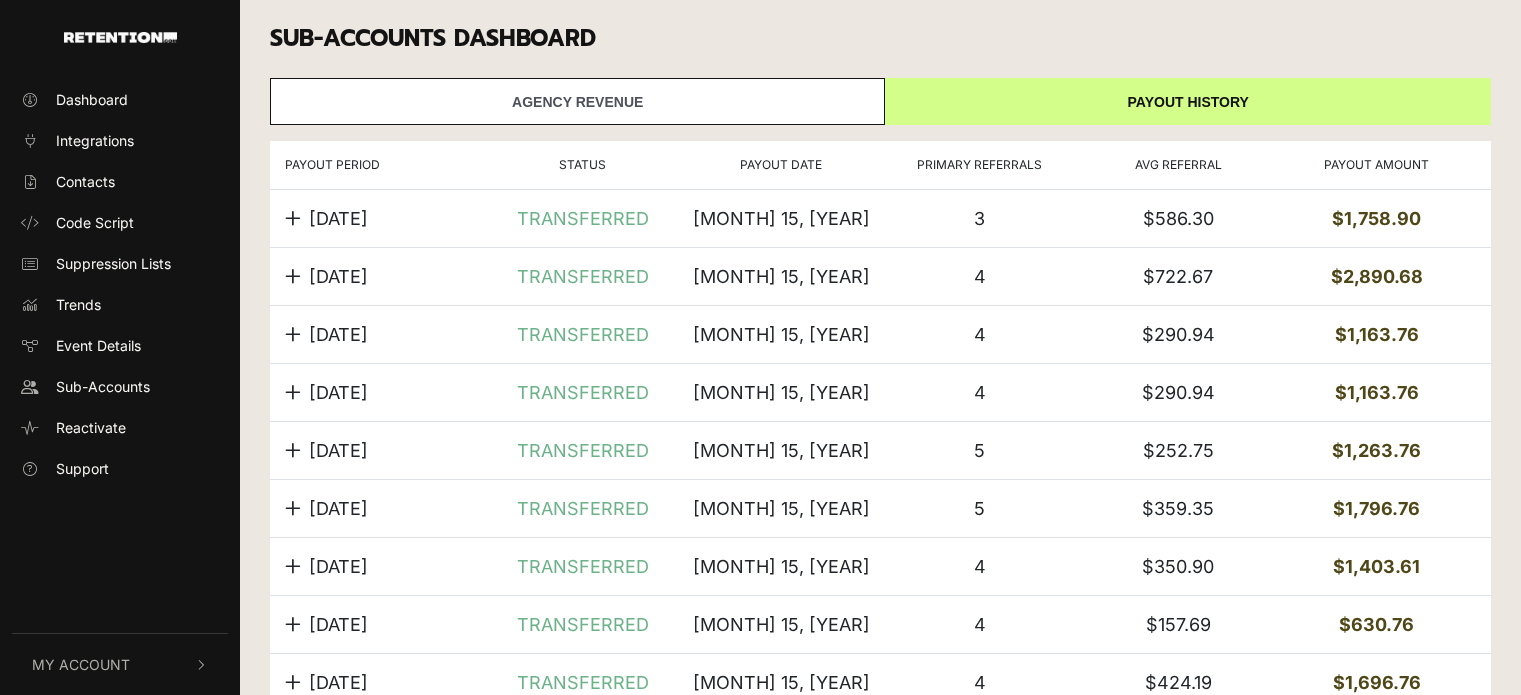 scroll, scrollTop: 0, scrollLeft: 0, axis: both 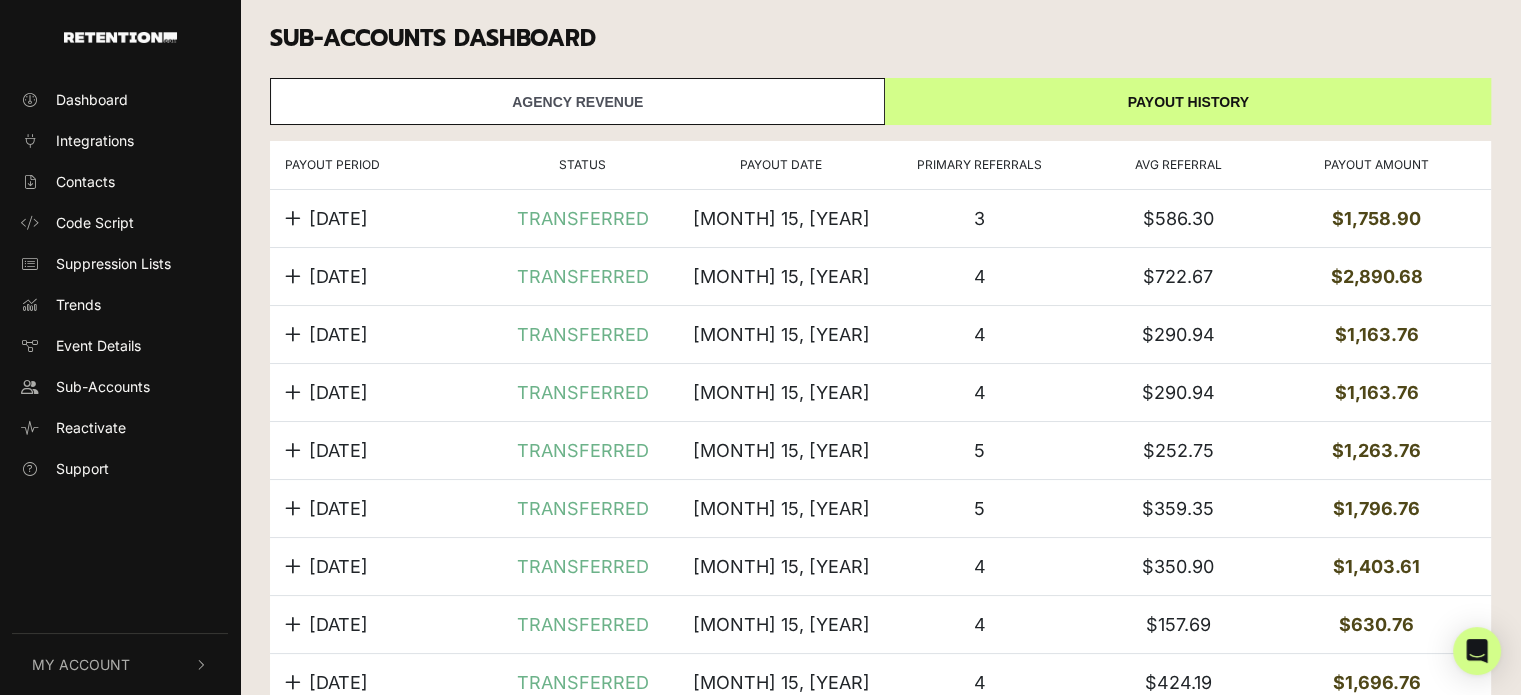 click at bounding box center [293, 218] 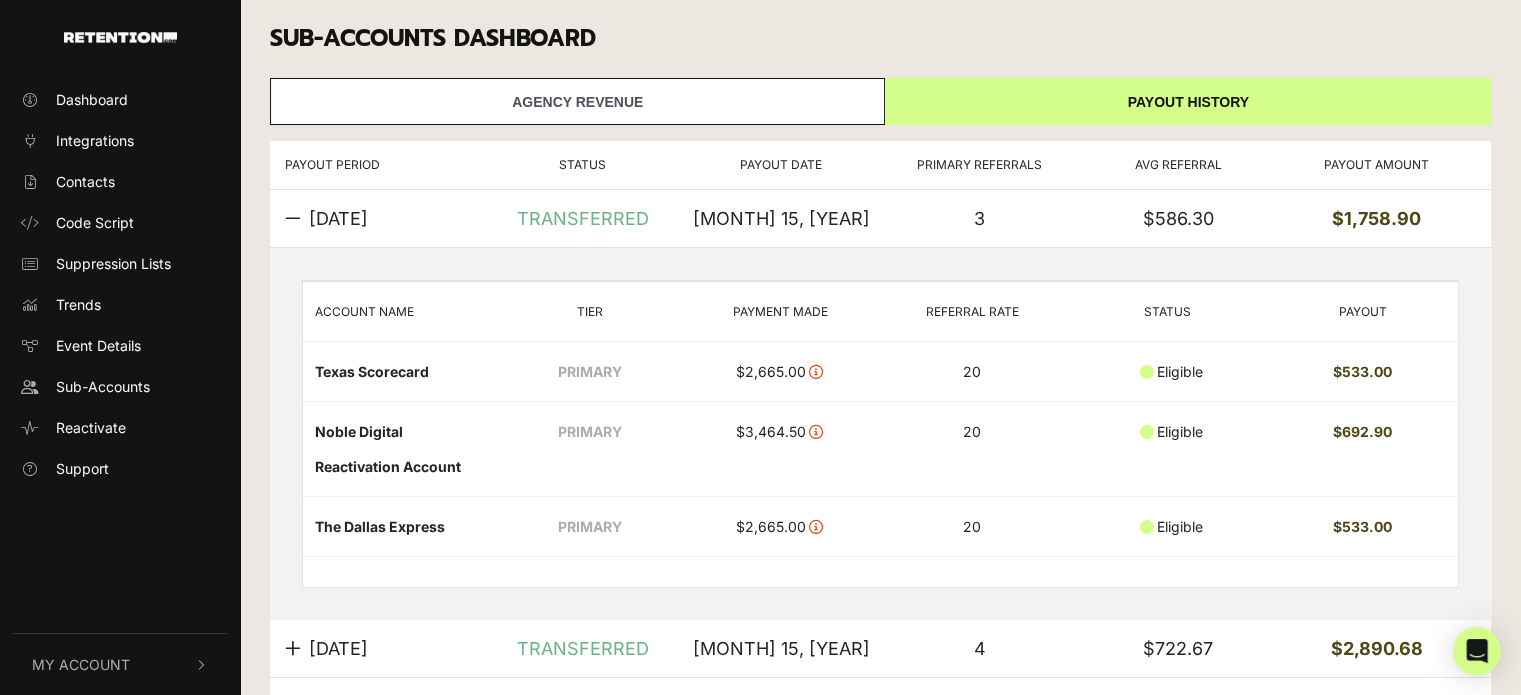 click at bounding box center (293, 218) 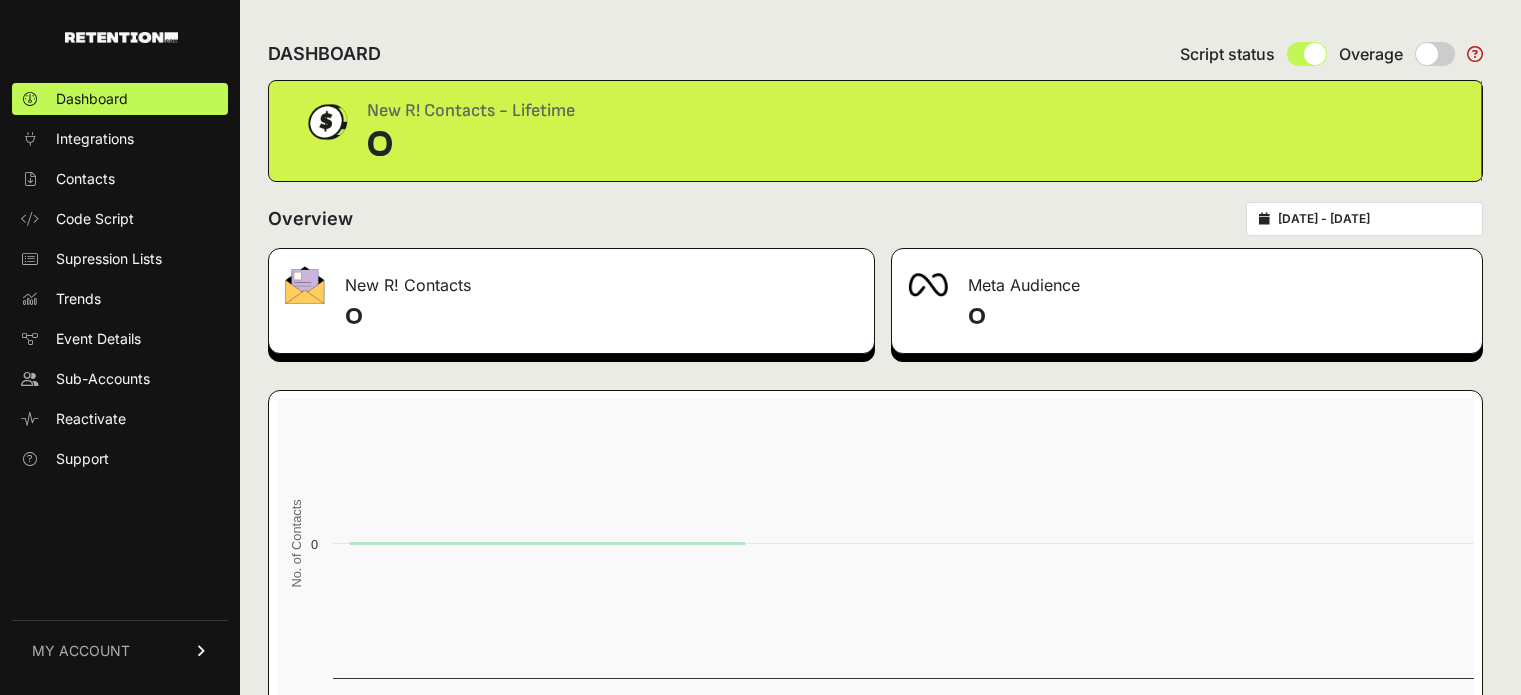 scroll, scrollTop: 0, scrollLeft: 0, axis: both 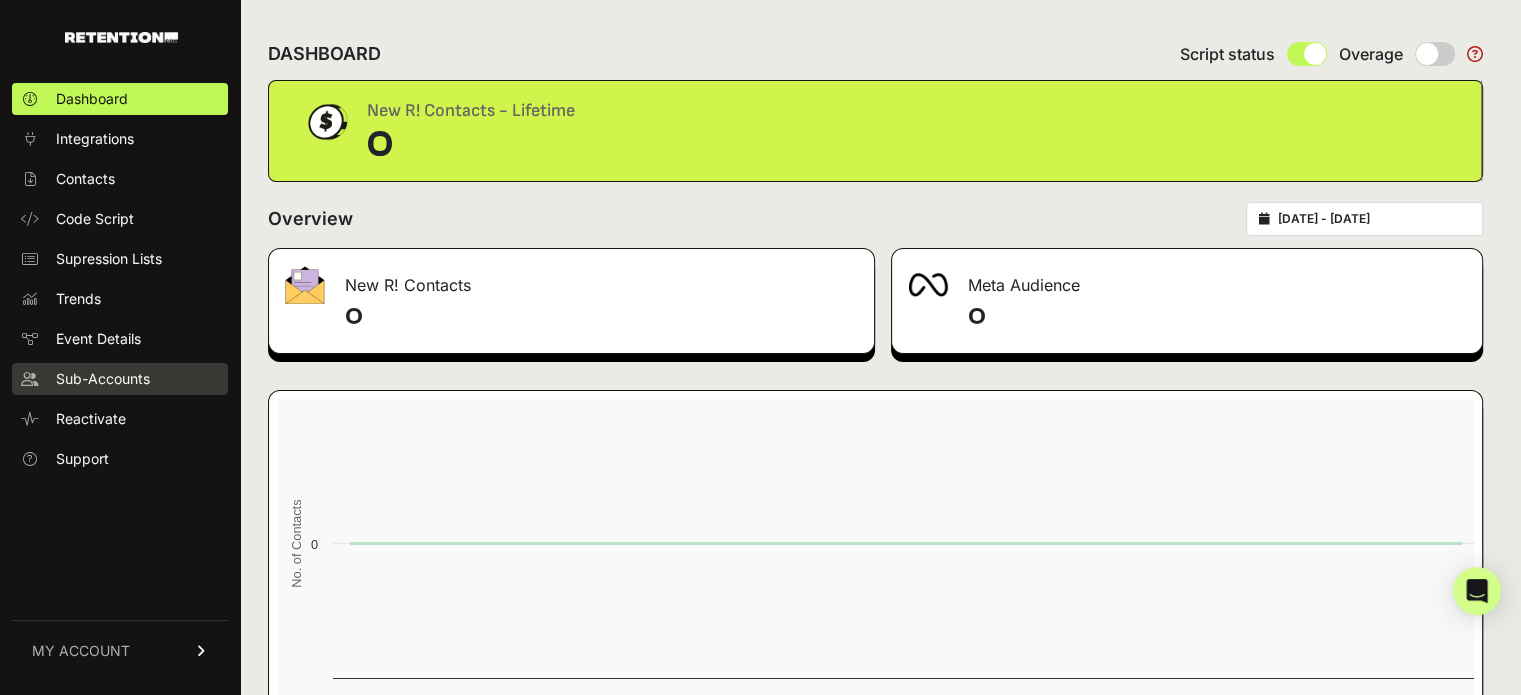 click on "Sub-Accounts" at bounding box center [120, 379] 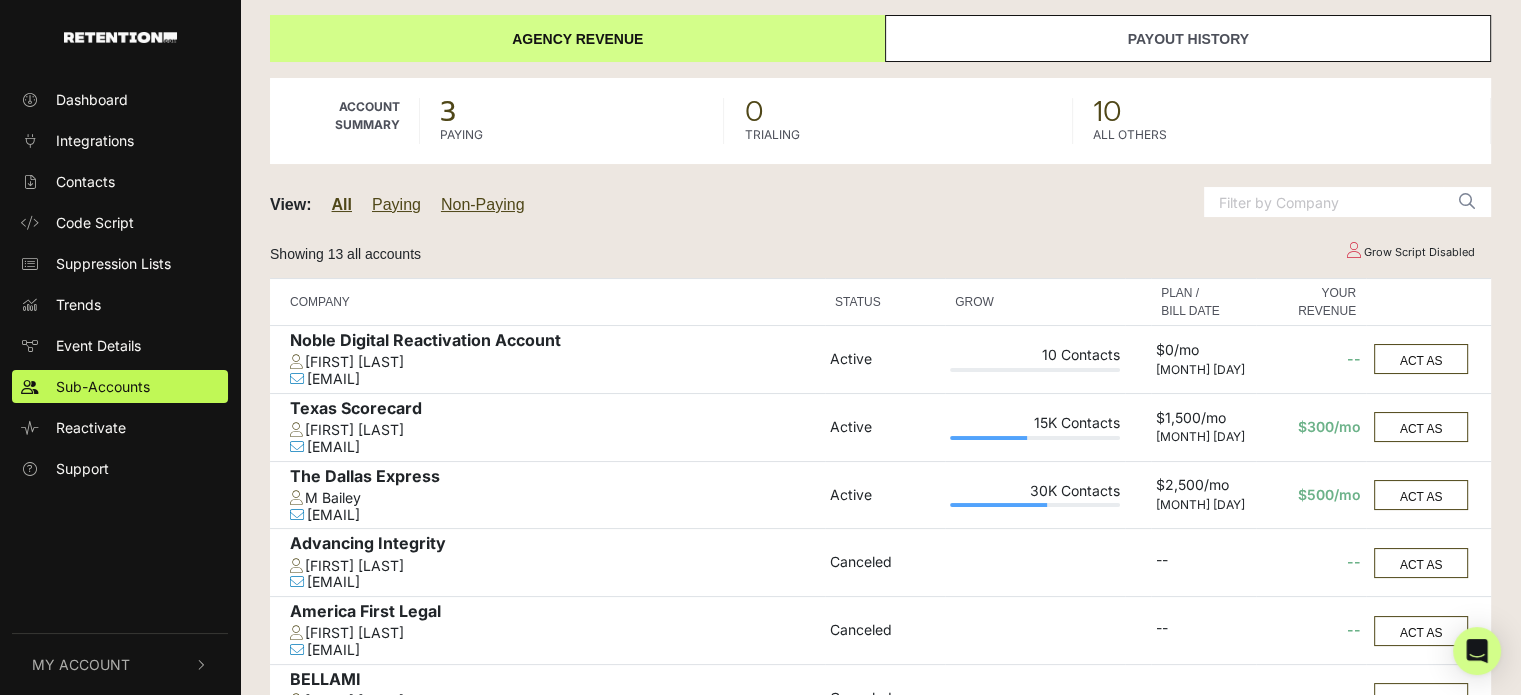 scroll, scrollTop: 100, scrollLeft: 0, axis: vertical 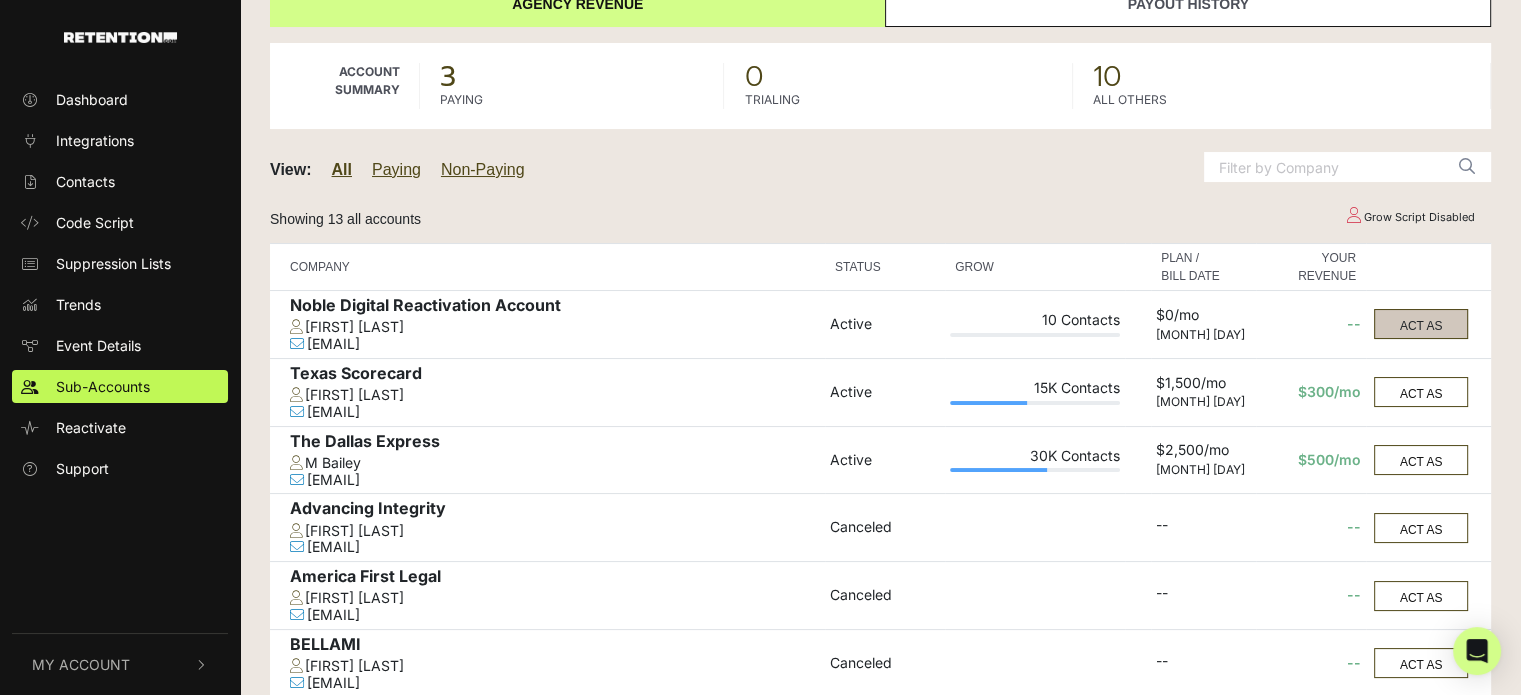 click on "ACT AS" at bounding box center (1421, 324) 